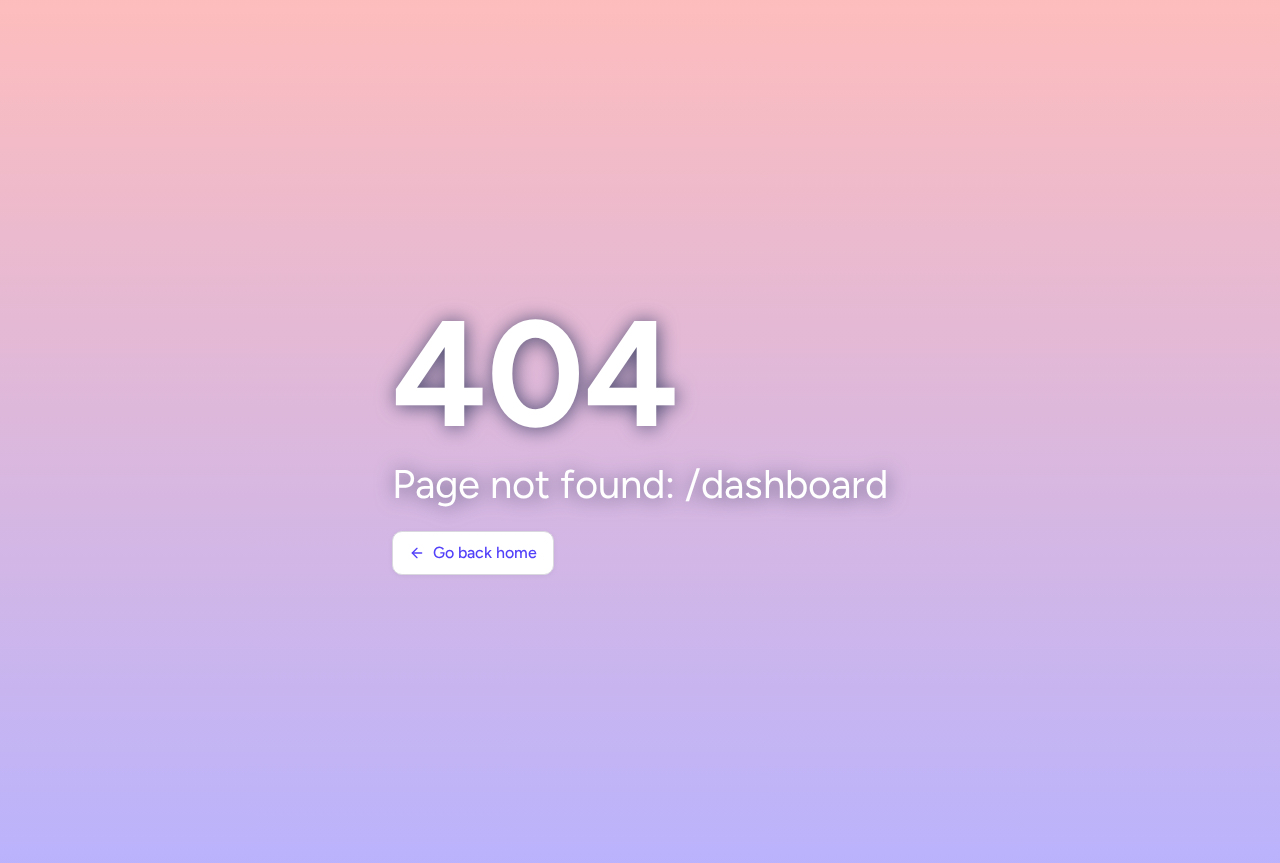 scroll, scrollTop: 0, scrollLeft: 0, axis: both 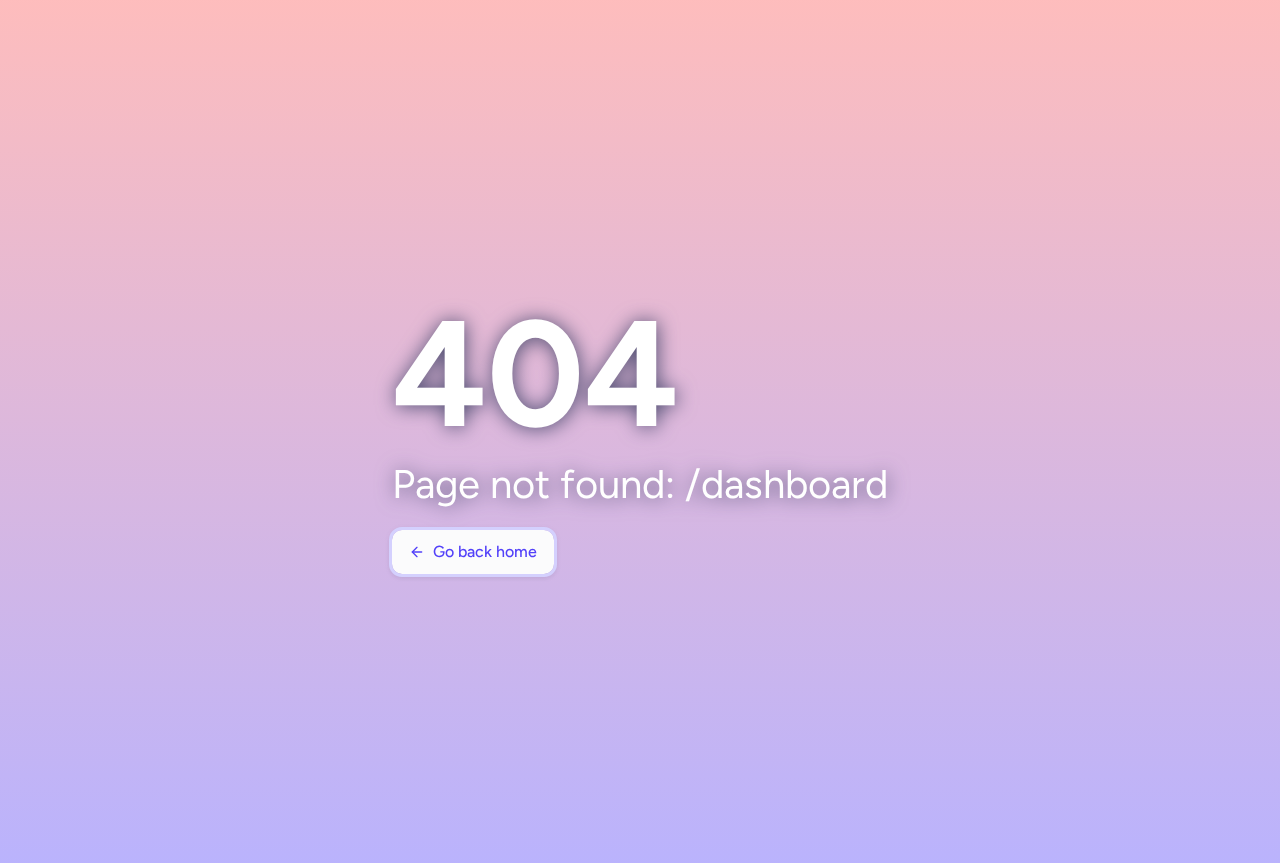 click on "Go back home" at bounding box center [485, 552] 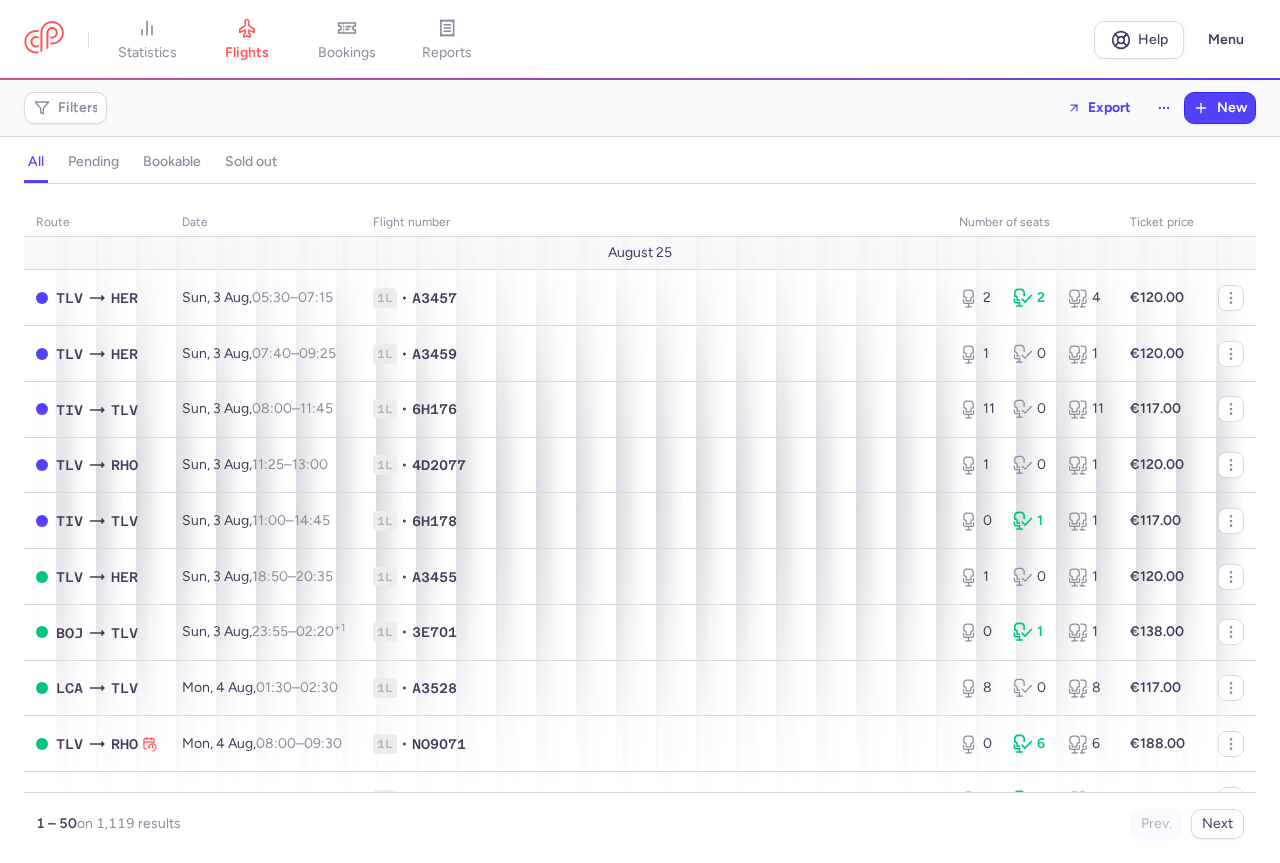 click on "August 25" 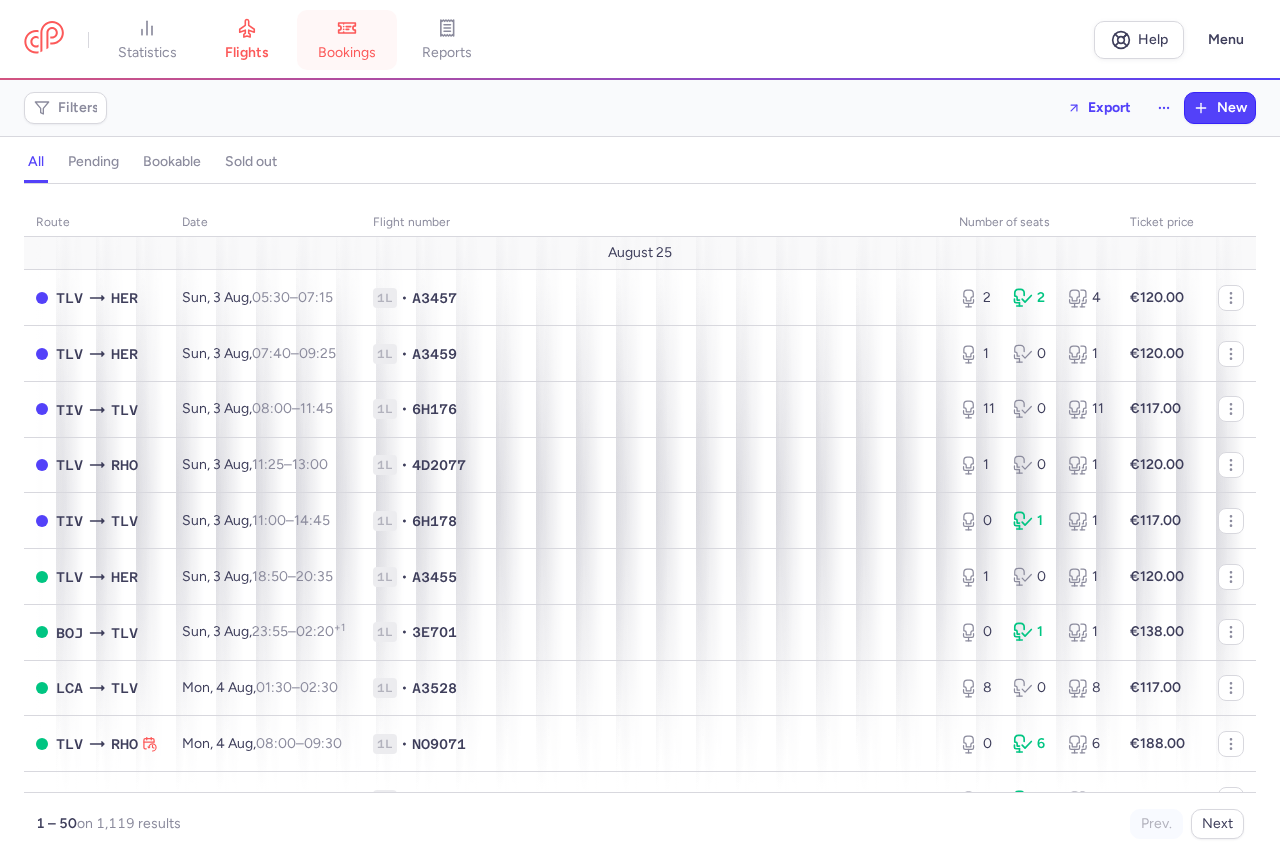 click 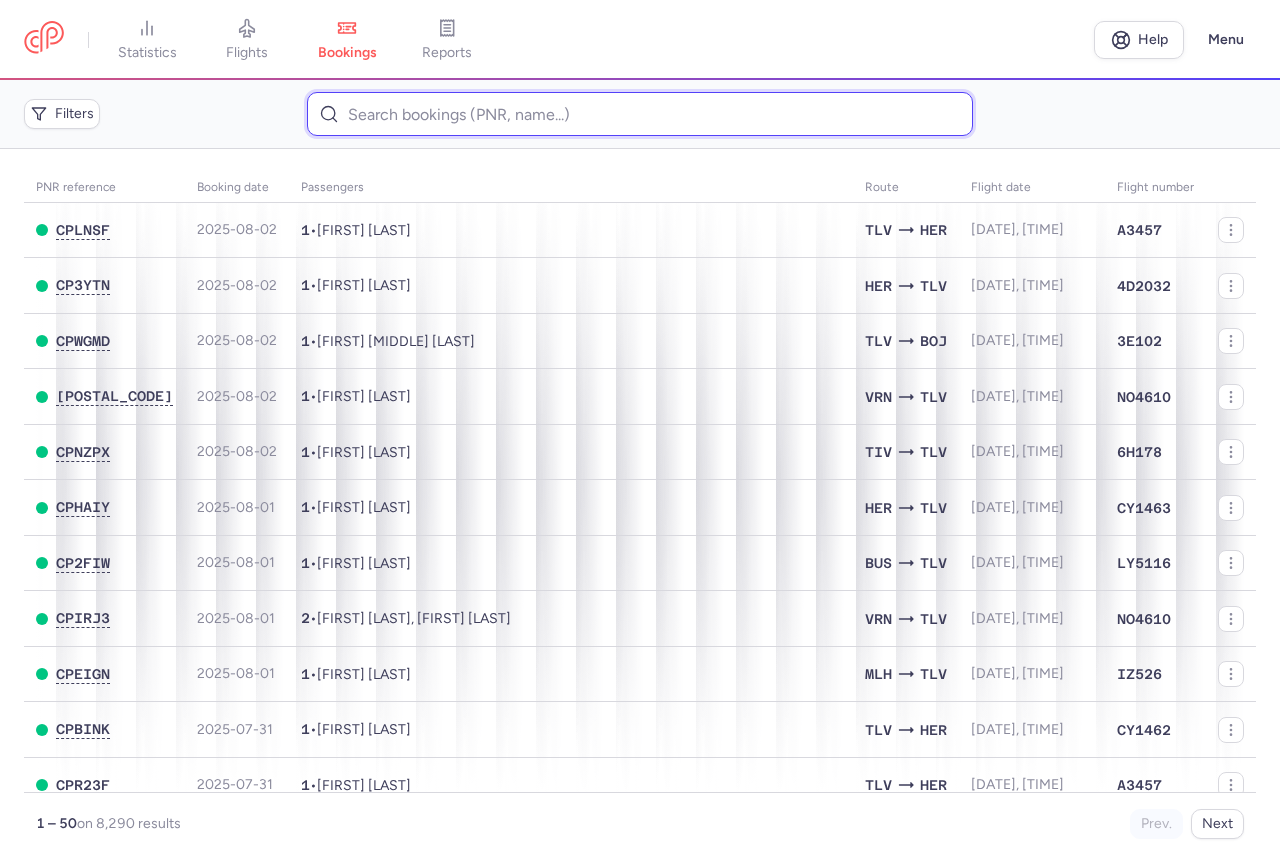 click at bounding box center [640, 114] 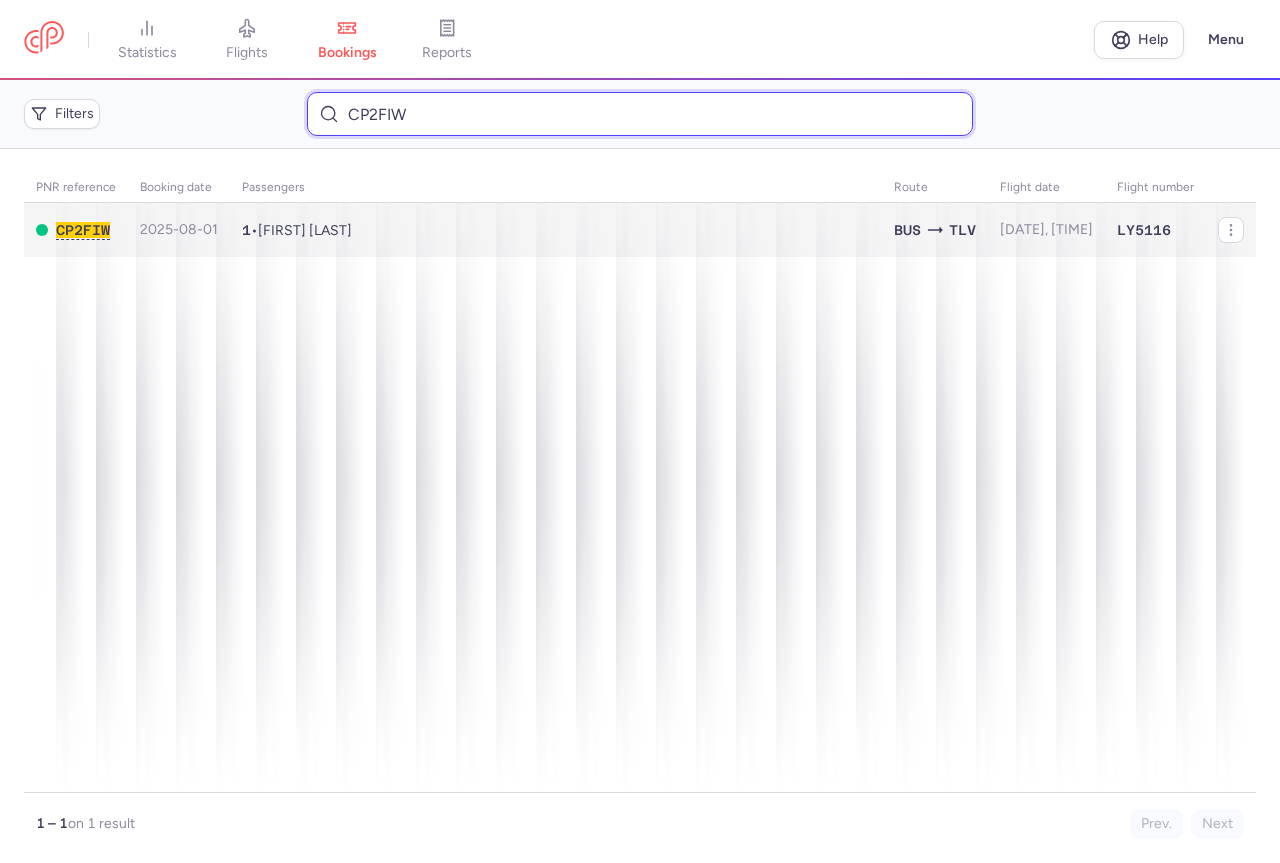 type on "CP2FIW" 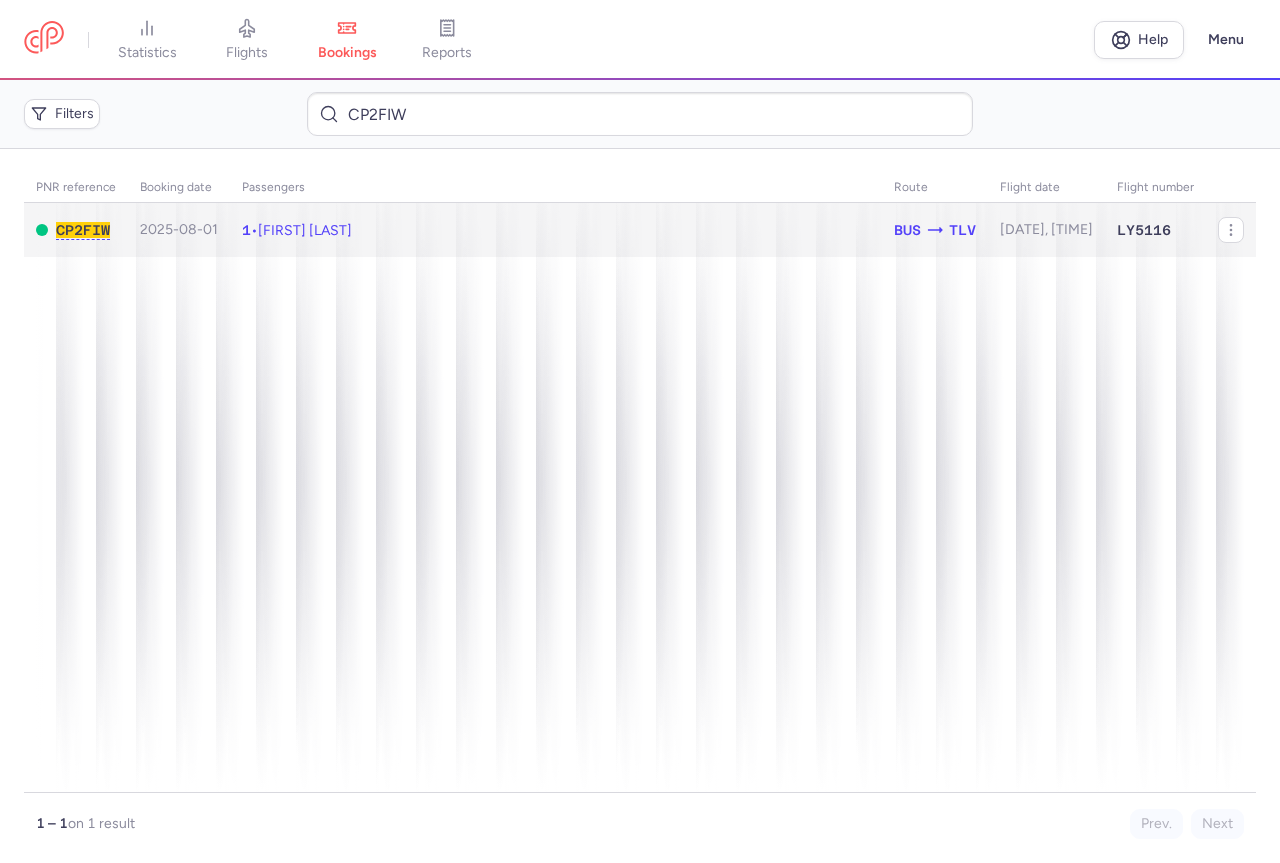 click on "1 • [FIRST] [LAST]" 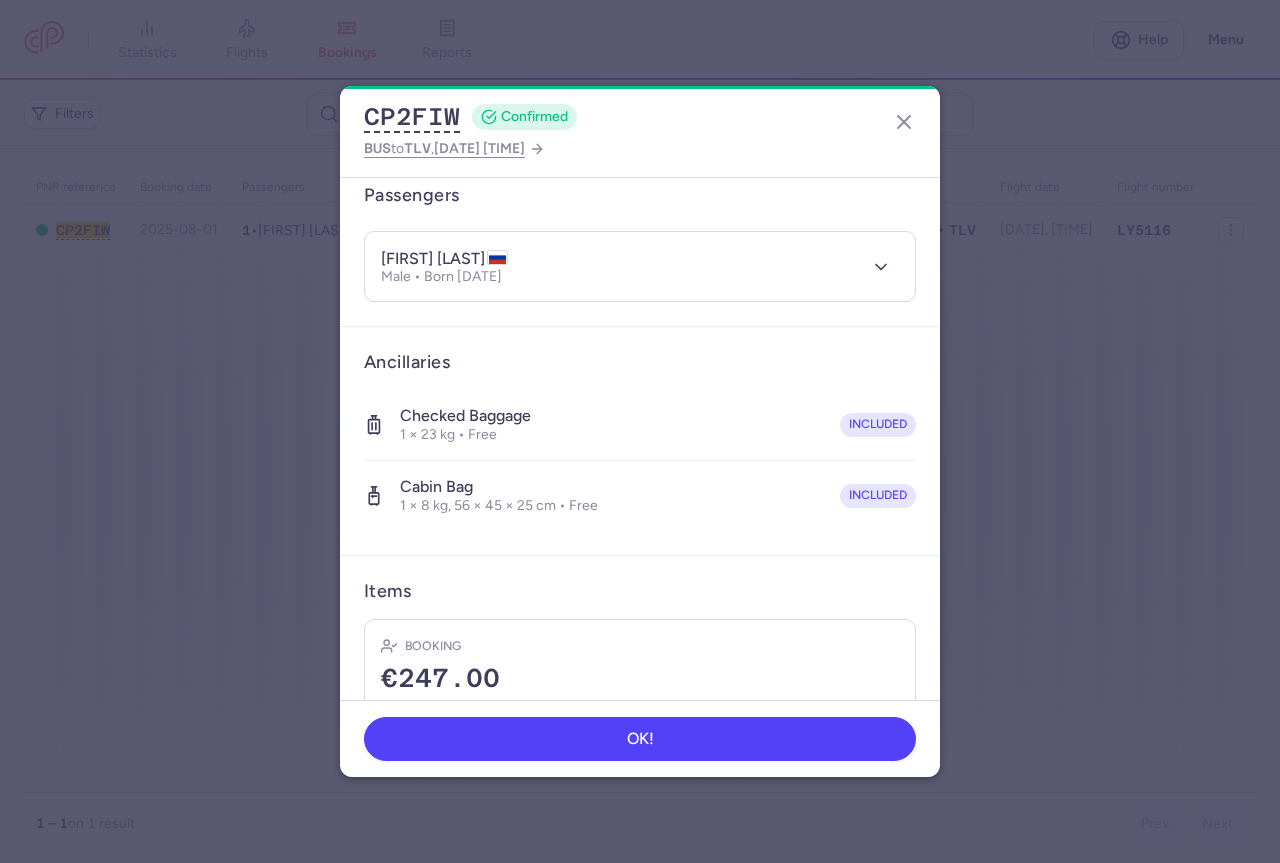 scroll, scrollTop: 293, scrollLeft: 0, axis: vertical 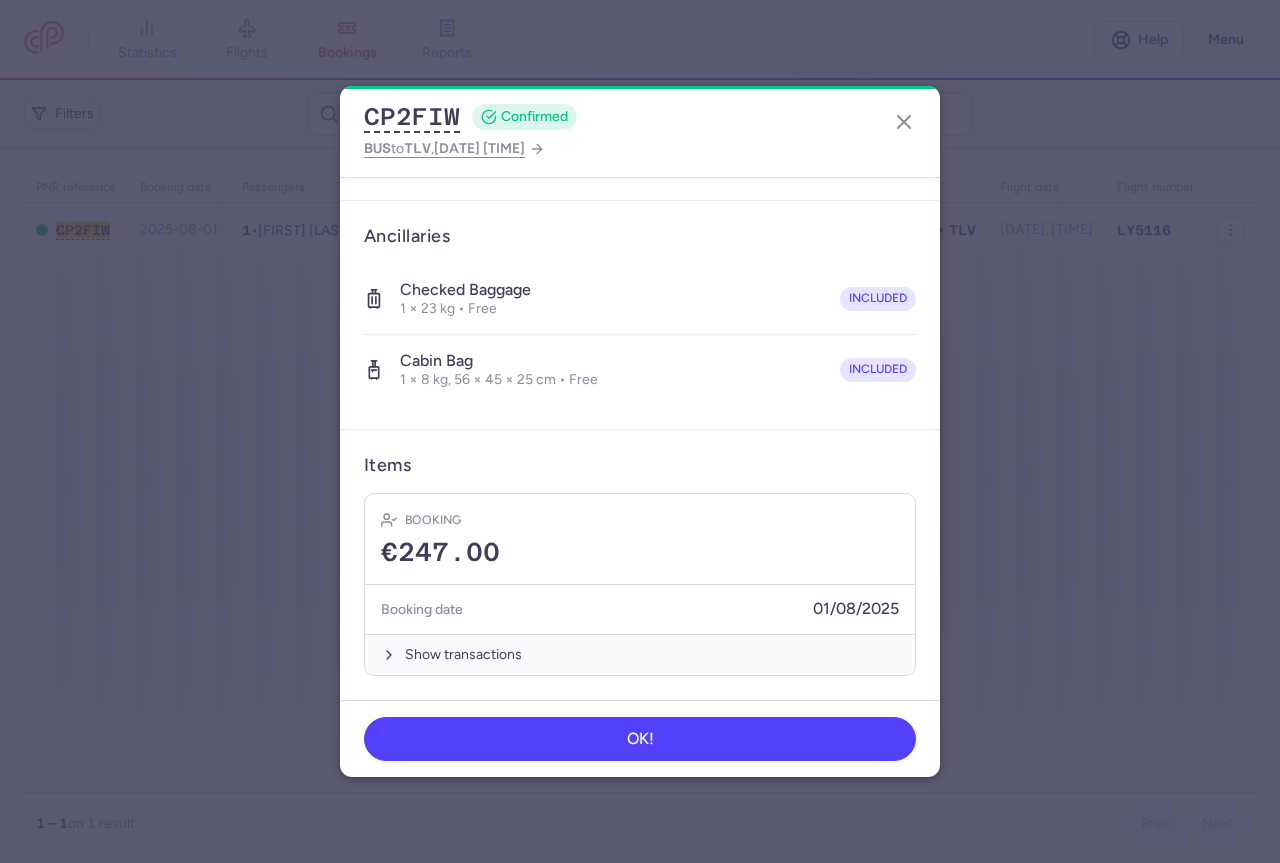 click on "Cabin bag 1 × 8 kg, 56 × 45 × 25 cm • Free included" at bounding box center (640, 370) 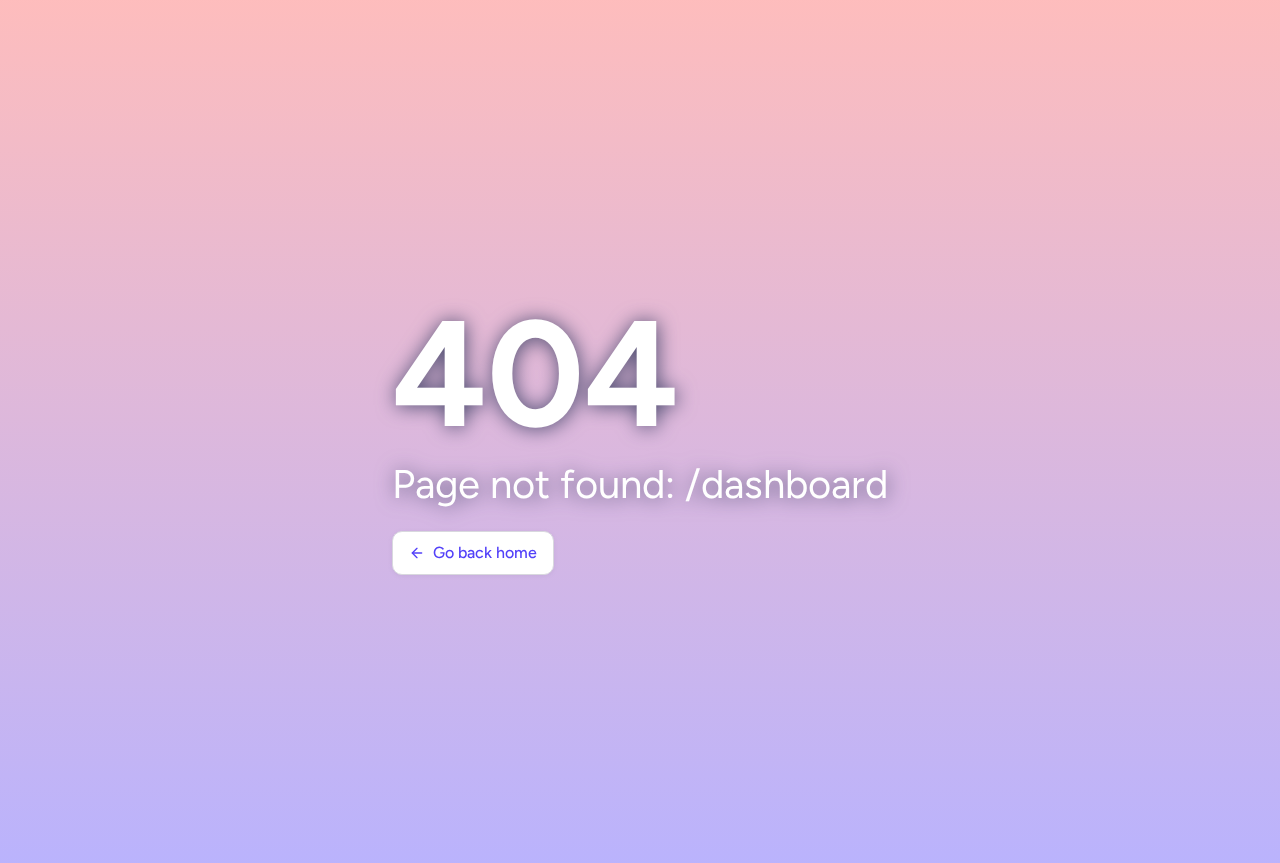 scroll, scrollTop: 0, scrollLeft: 0, axis: both 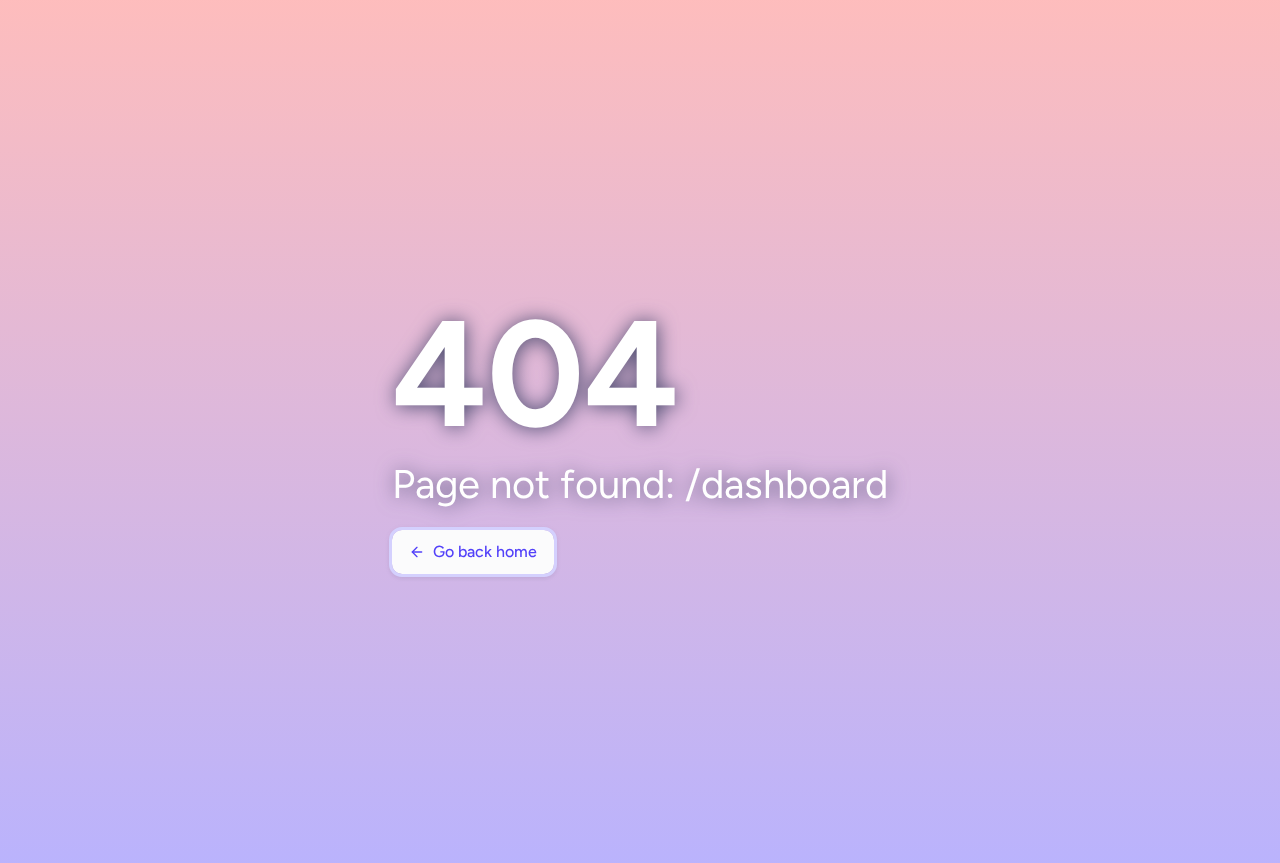 click on "Go back home" at bounding box center [485, 552] 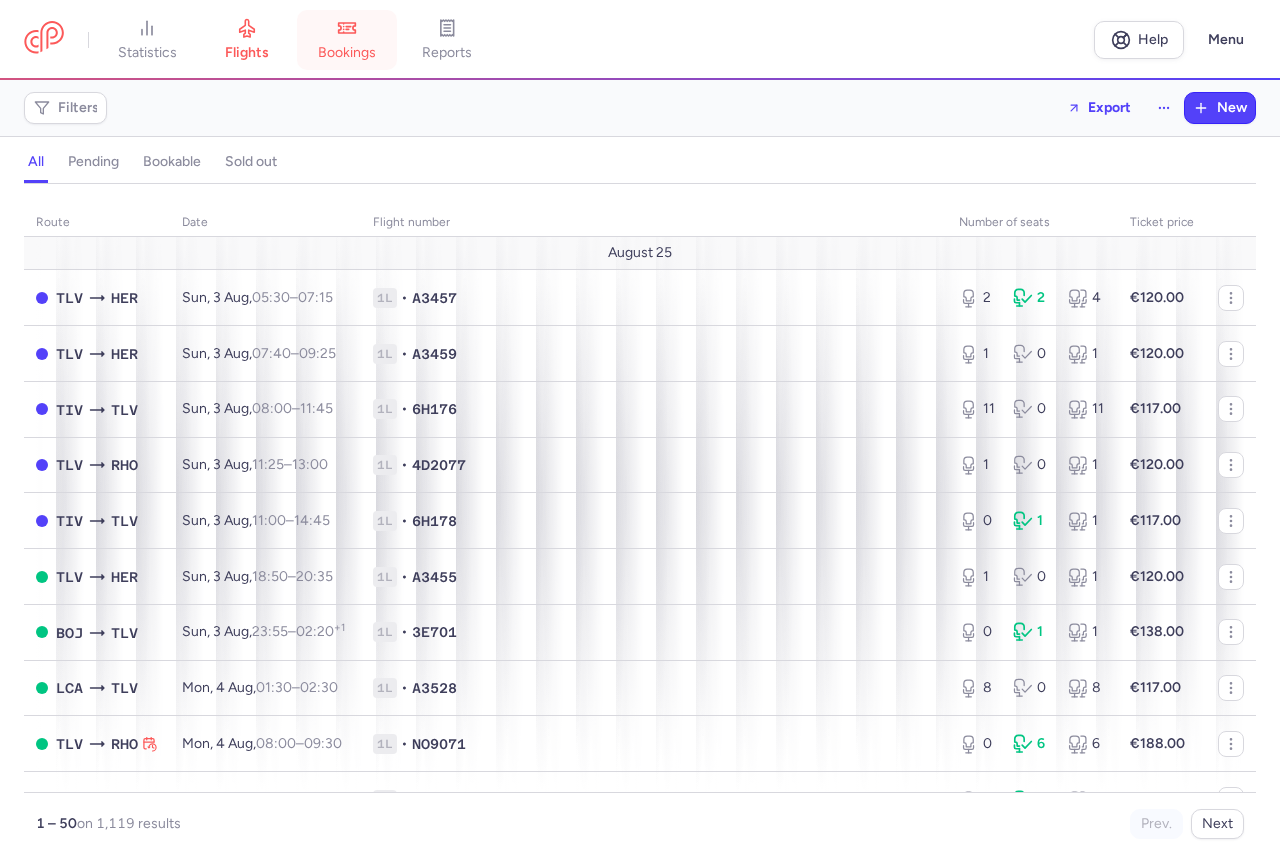 click on "bookings" at bounding box center (347, 40) 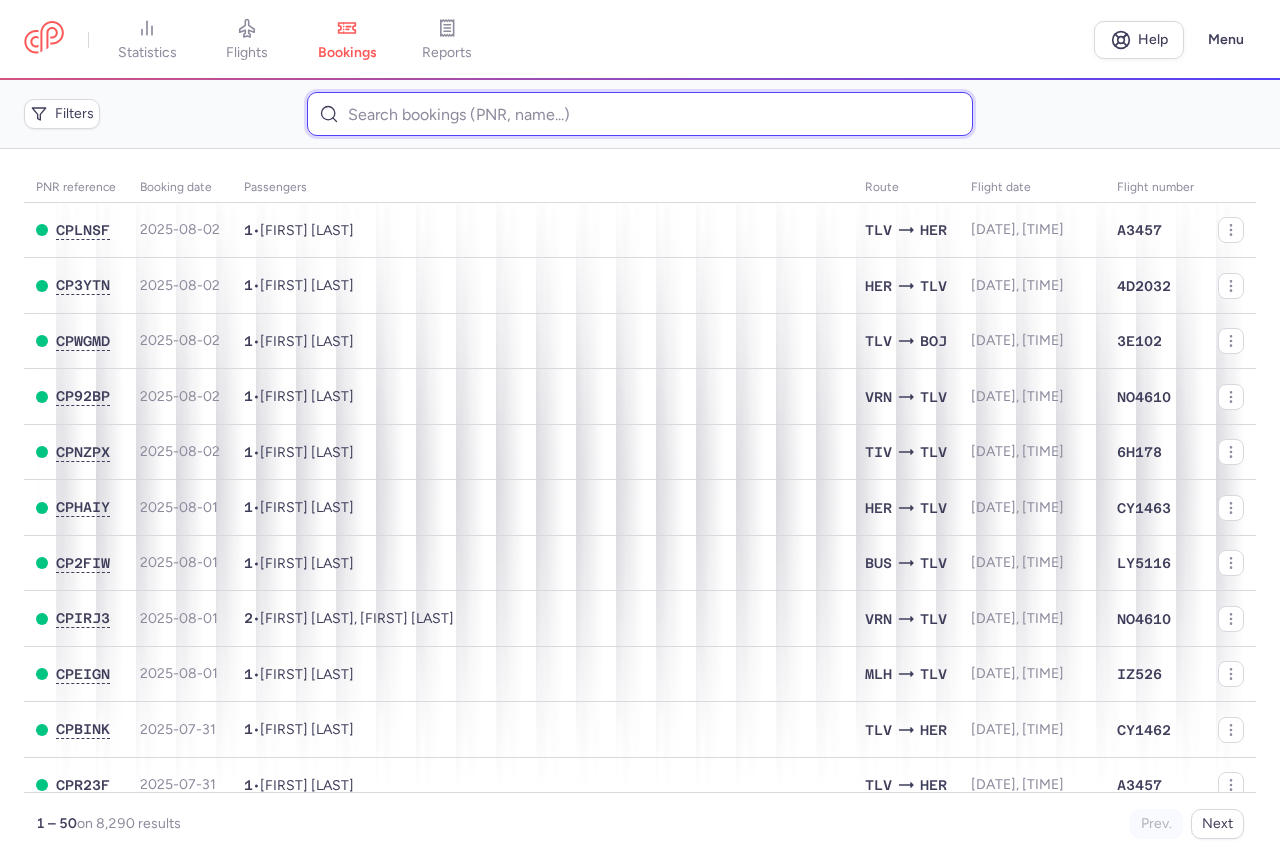 click at bounding box center [640, 114] 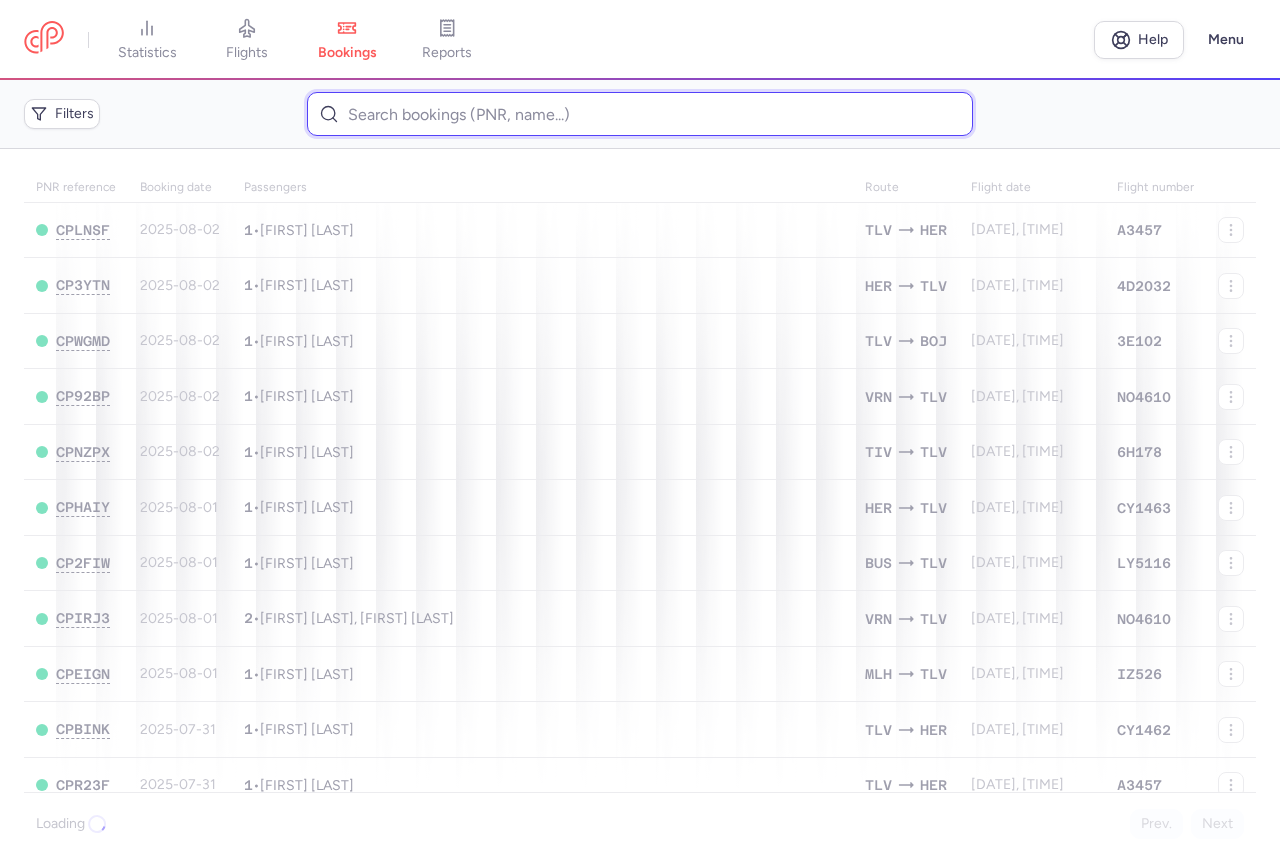 click at bounding box center (640, 114) 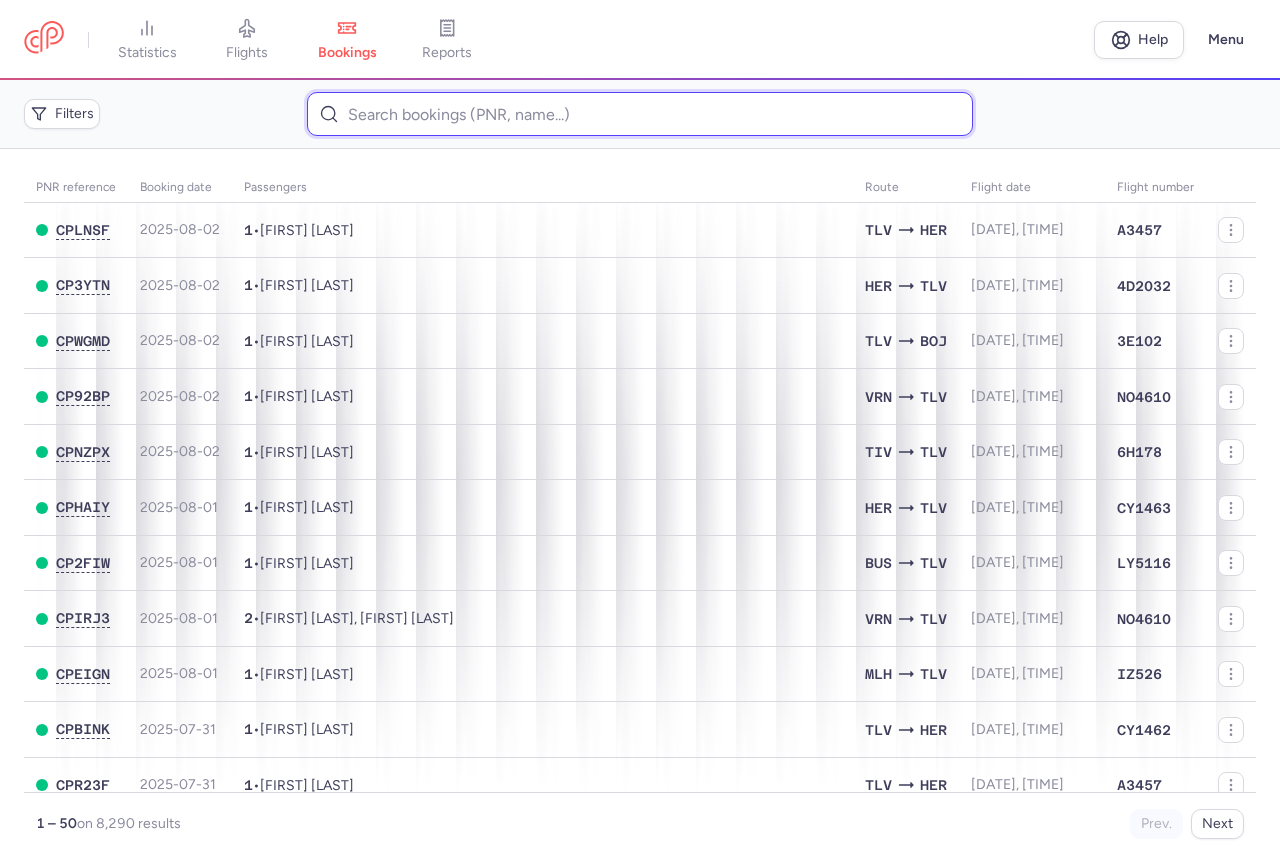 click at bounding box center [640, 114] 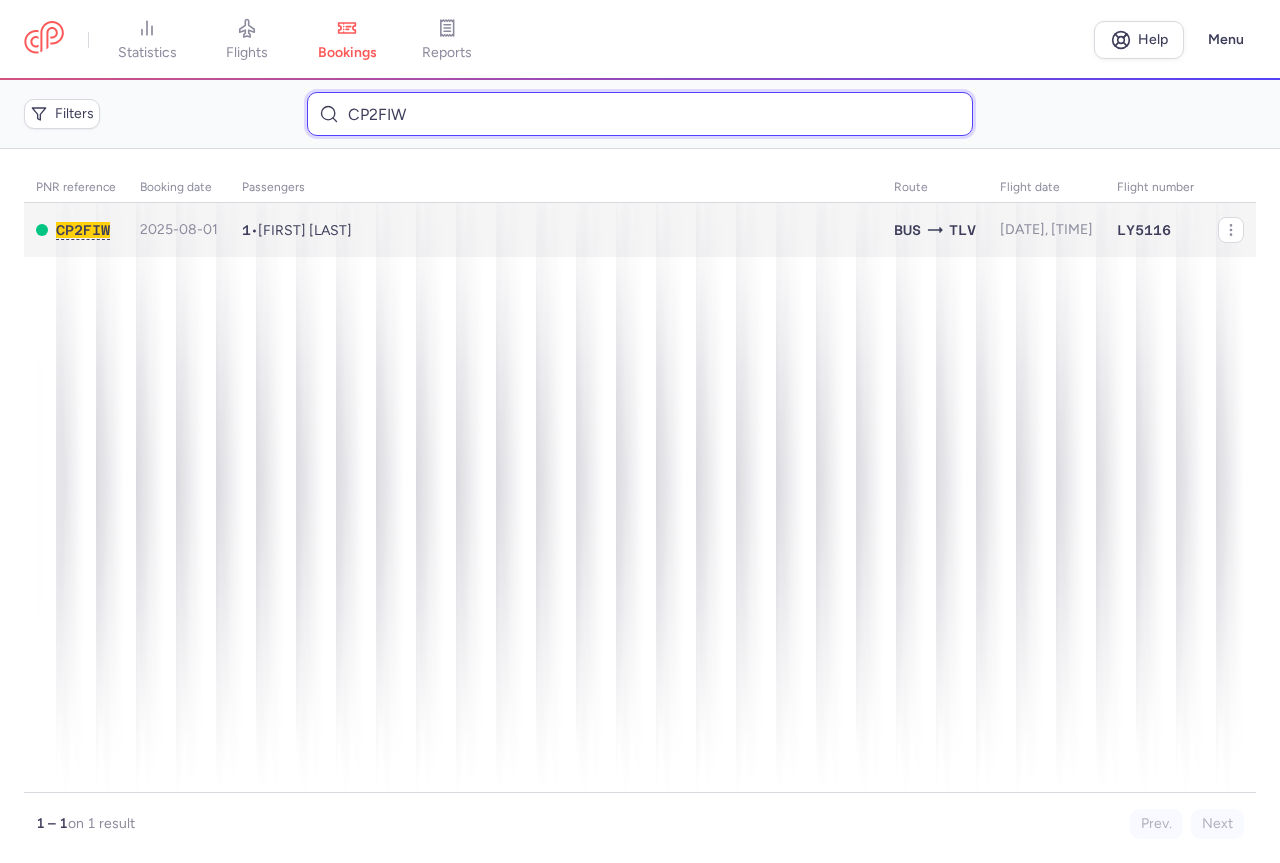 type on "CP2FIW" 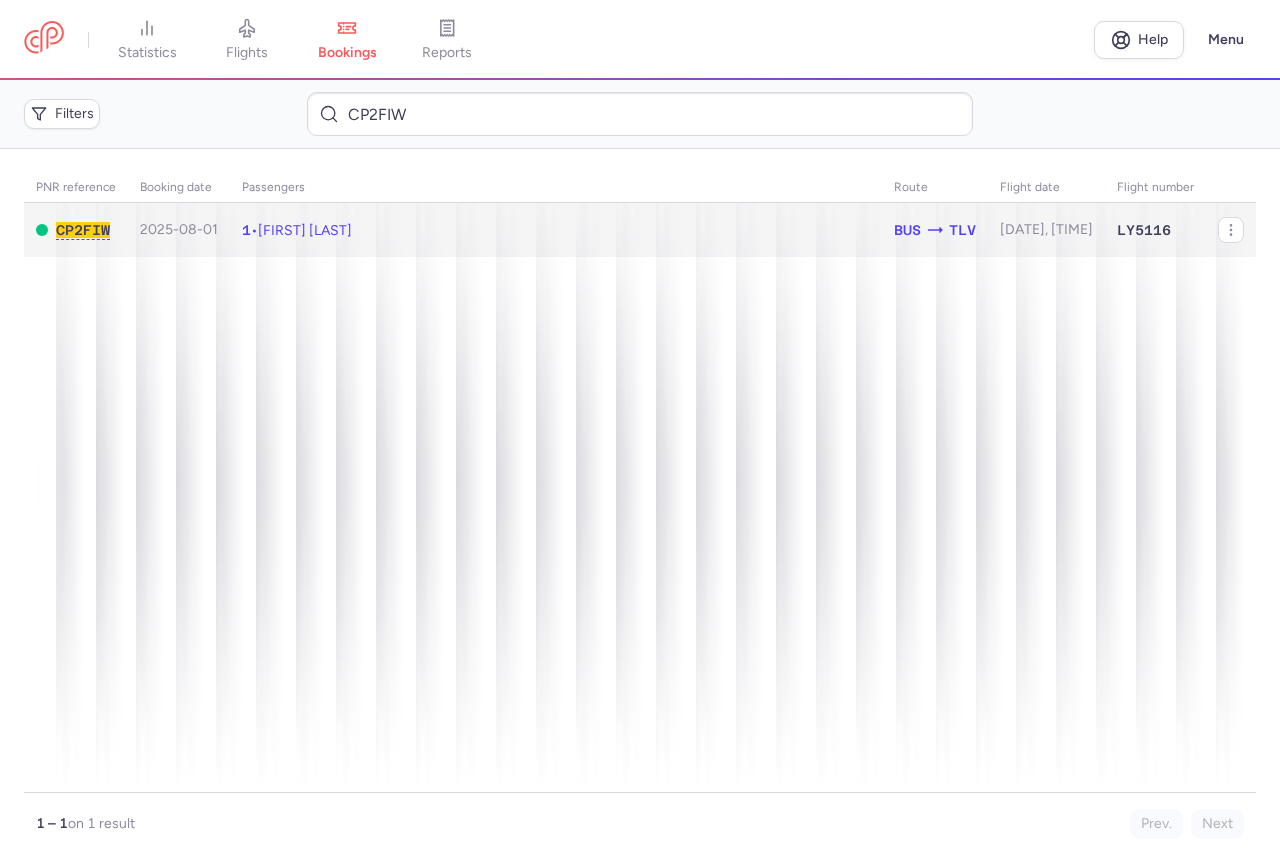 click on "1 • [FIRST] [LAST]" 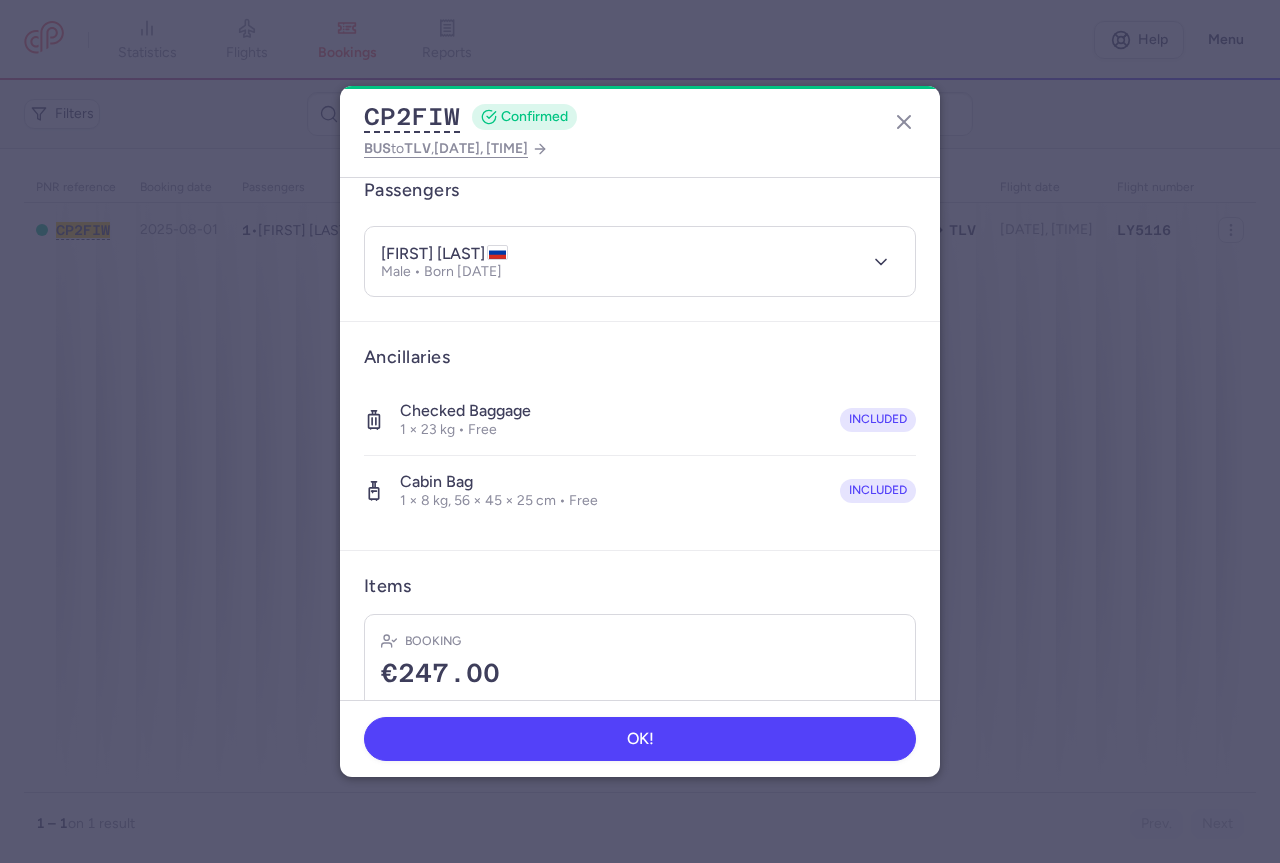 scroll, scrollTop: 293, scrollLeft: 0, axis: vertical 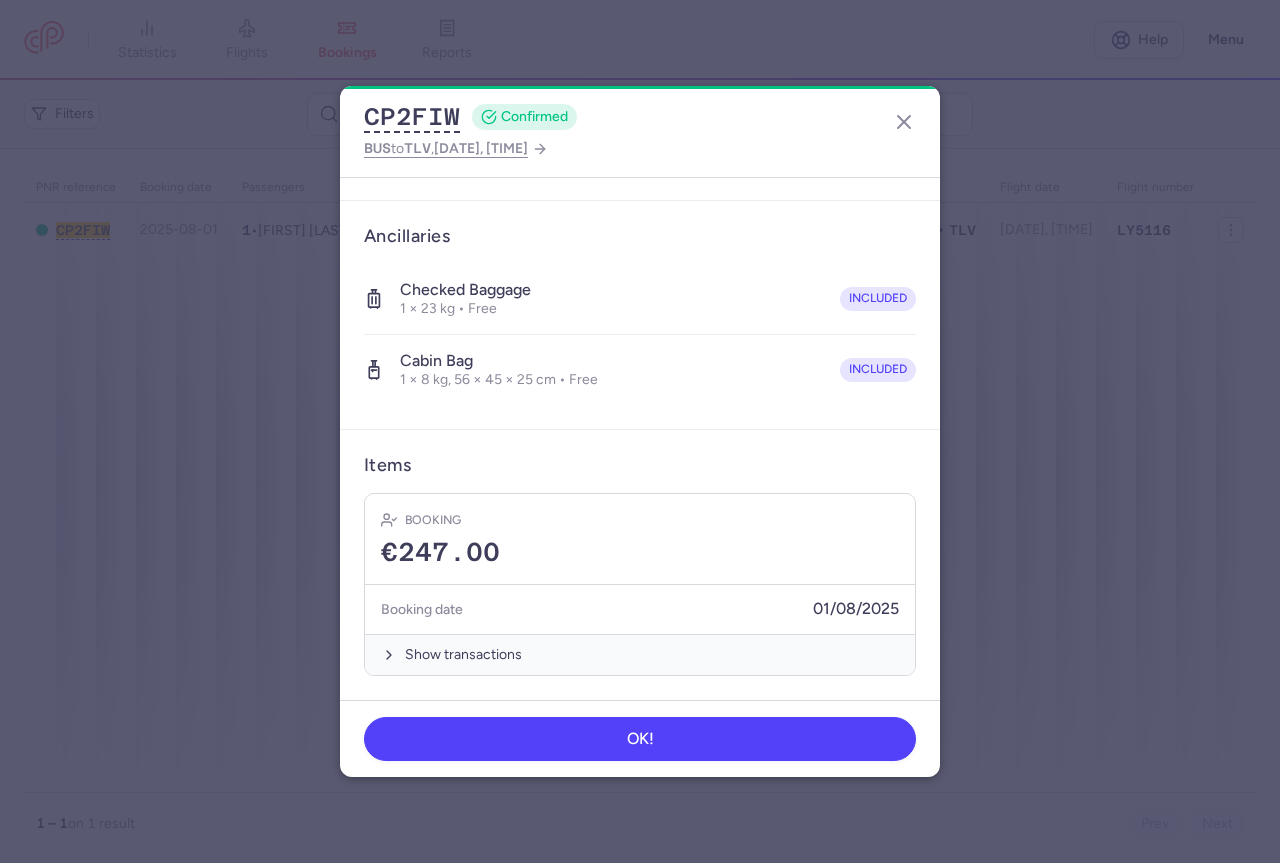 click on "CP2FIW CONFIRMED BUS to TLV , [DATE] [TIME] General information CP reference CP2FIW Reservation Check reservation Passengers [LAST] [LAST] Male • Born [DATE] Ancillaries Checked baggage 1 × 23 kg • Free included Cabin bag 1 × 8 kg, 56 × 45 × 25 cm • Free included Items Booking €247.00 Booking date [DATE] Show transactions OK!" at bounding box center (640, 431) 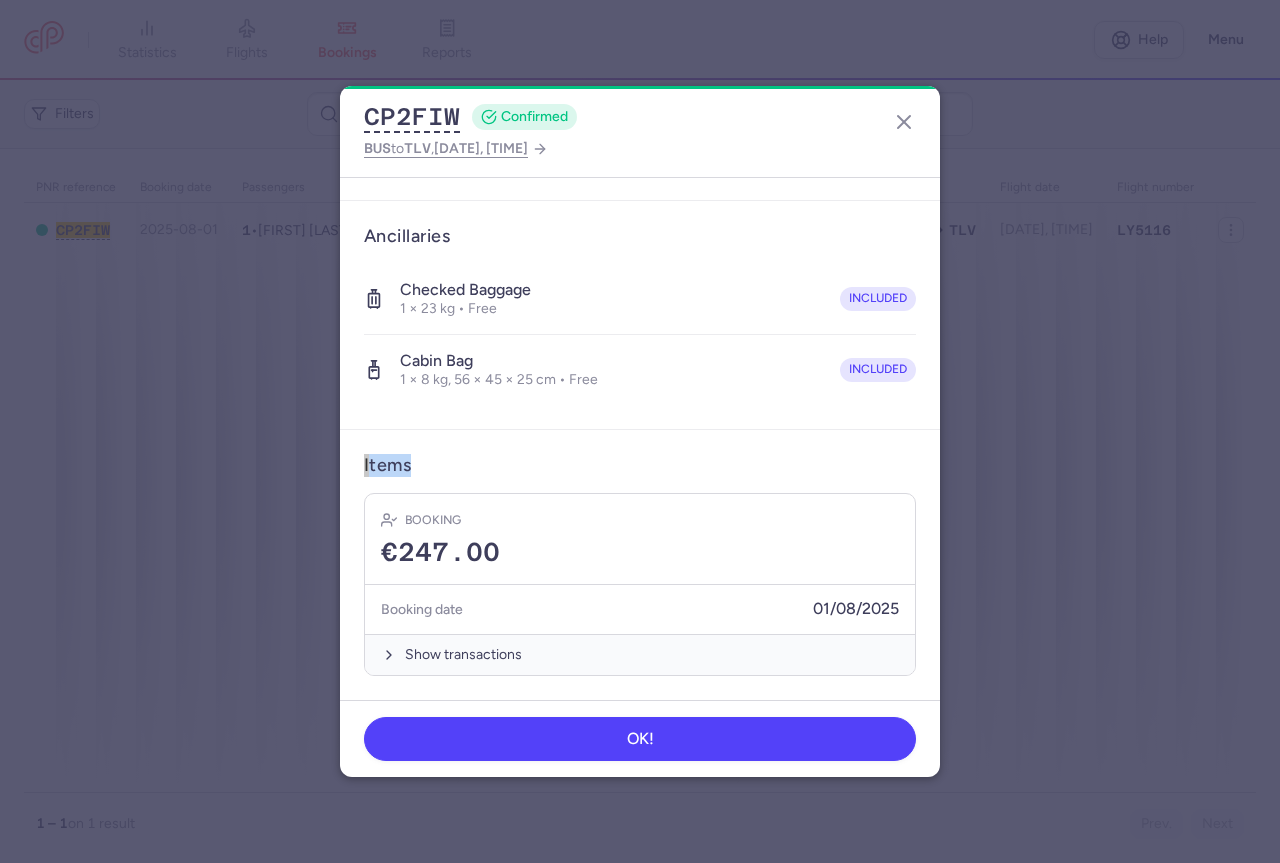 click on "CP2FIW CONFIRMED BUS to TLV , [DATE] [TIME] General information CP reference CP2FIW Reservation Check reservation Passengers [LAST] [LAST] Male • Born [DATE] Ancillaries Checked baggage 1 × 23 kg • Free included Cabin bag 1 × 8 kg, 56 × 45 × 25 cm • Free included Items Booking €247.00 Booking date [DATE] Show transactions OK!" at bounding box center (640, 431) 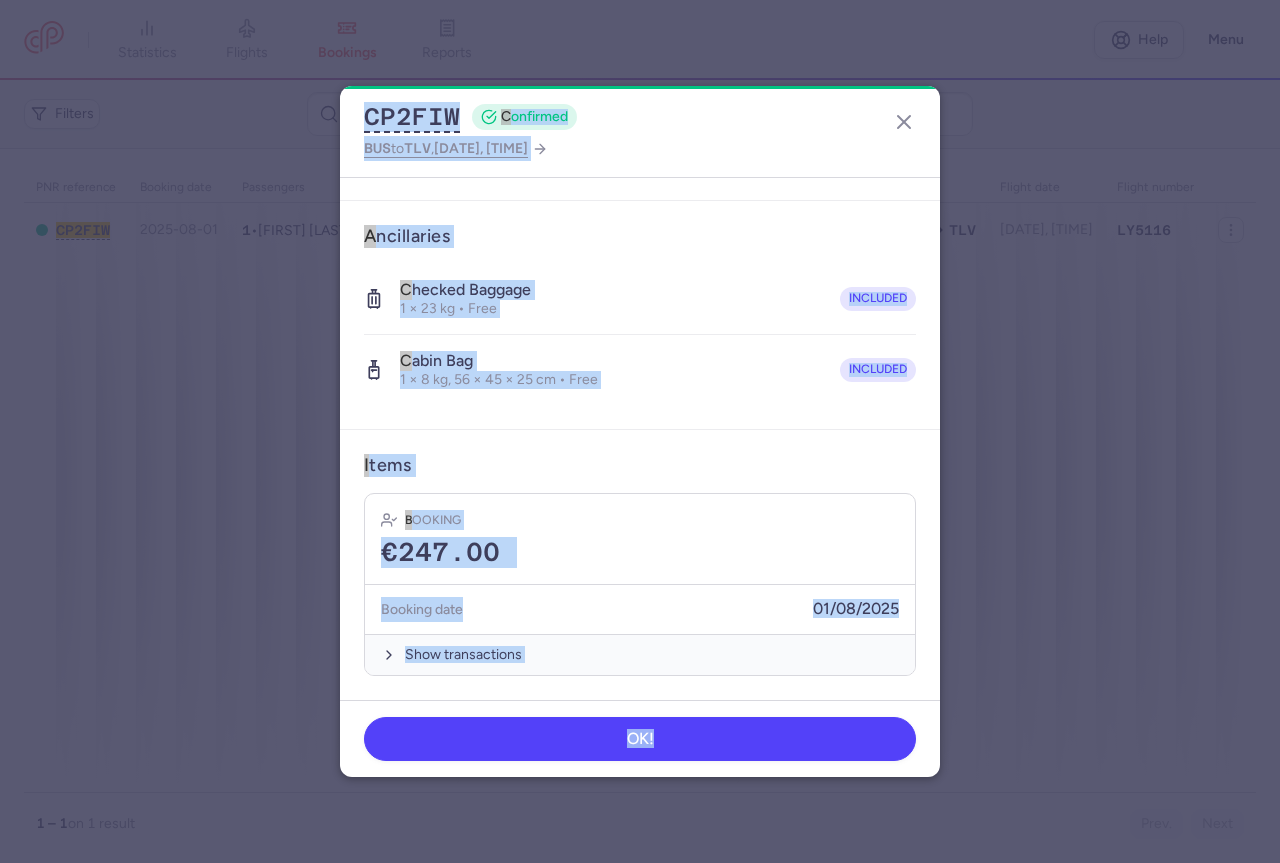 drag, startPoint x: 649, startPoint y: 805, endPoint x: 358, endPoint y: 68, distance: 792.3699 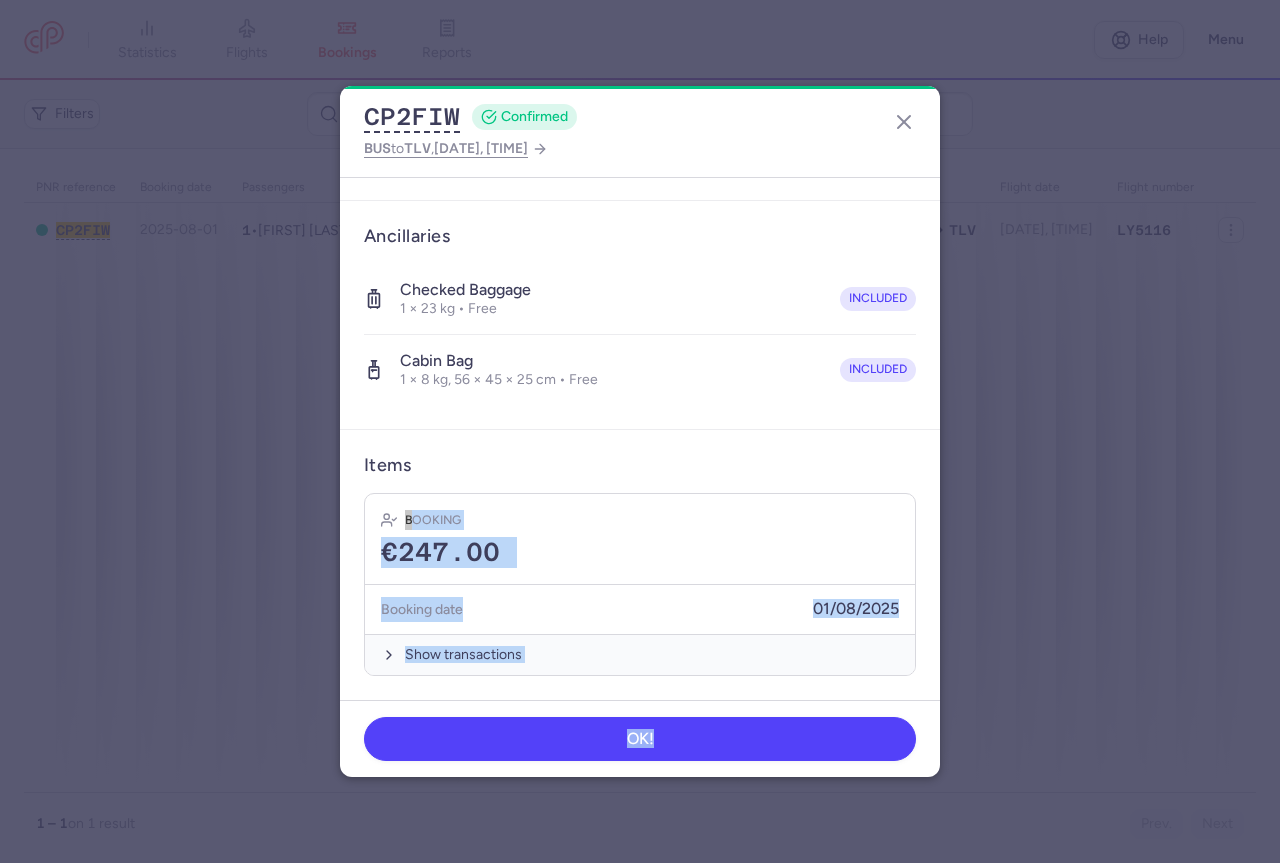 click on "Items" at bounding box center [640, 465] 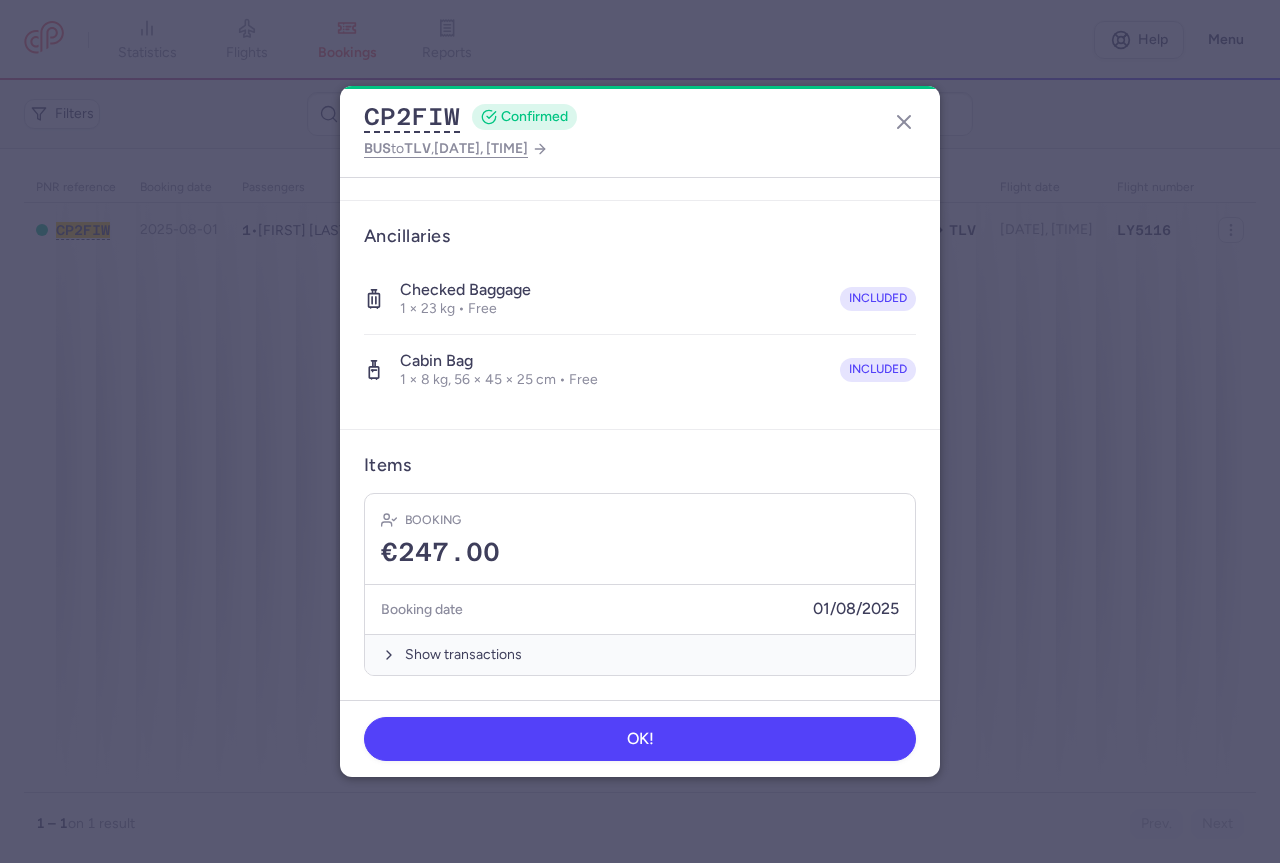 click on "CP2FIW CONFIRMED BUS to TLV , [DATE] [TIME] General information CP reference CP2FIW Reservation Check reservation Passengers [LAST] [LAST] Male • Born [DATE] Ancillaries Checked baggage 1 × 23 kg • Free included Cabin bag 1 × 8 kg, 56 × 45 × 25 cm • Free included Items Booking €247.00 Booking date [DATE] Show transactions OK!" at bounding box center (640, 431) 